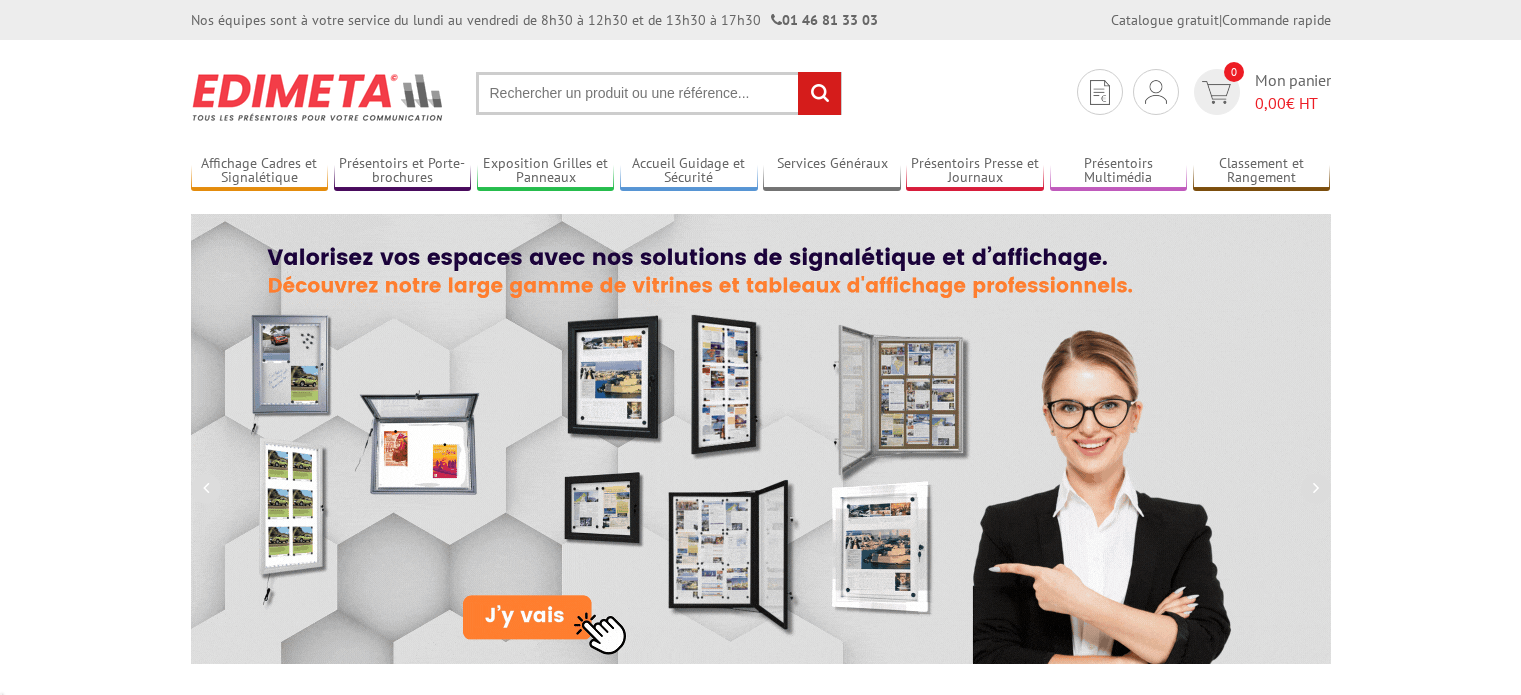 scroll, scrollTop: 0, scrollLeft: 0, axis: both 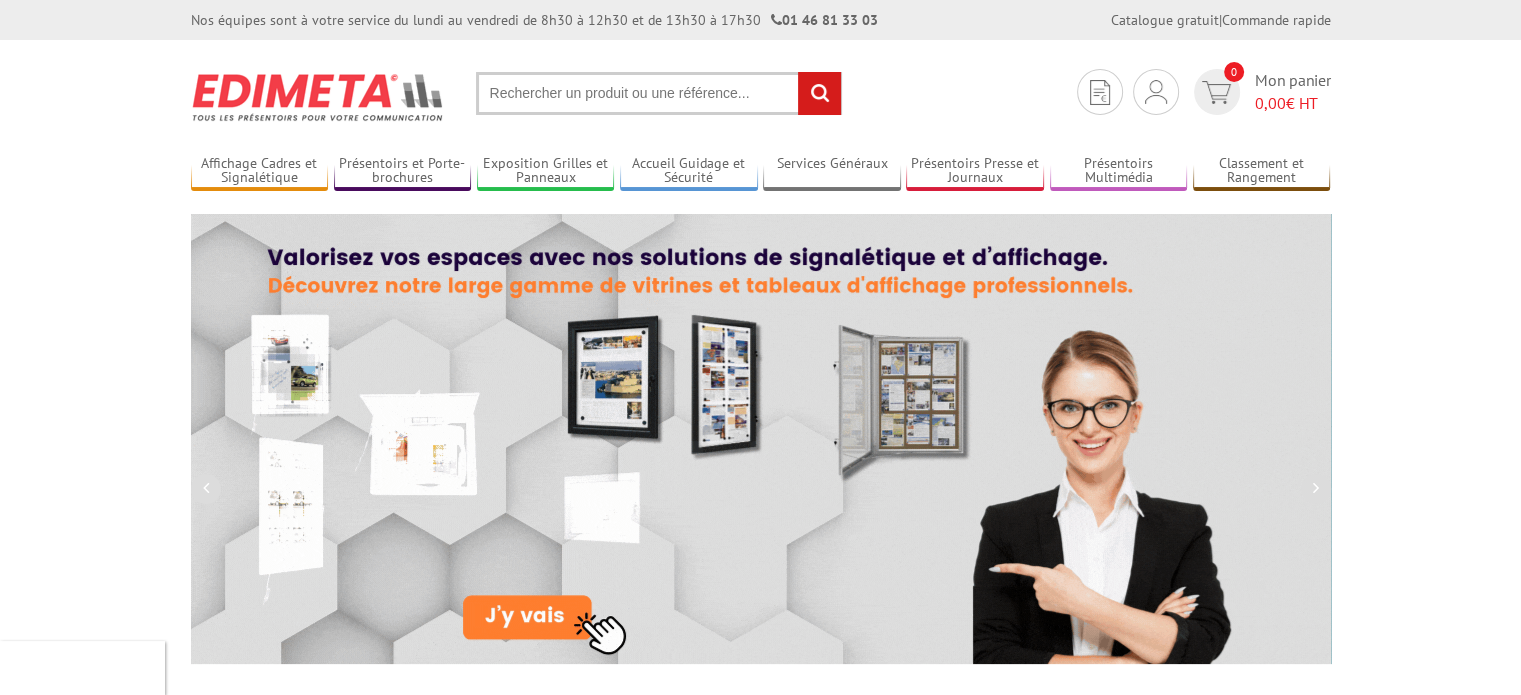 click at bounding box center (659, 93) 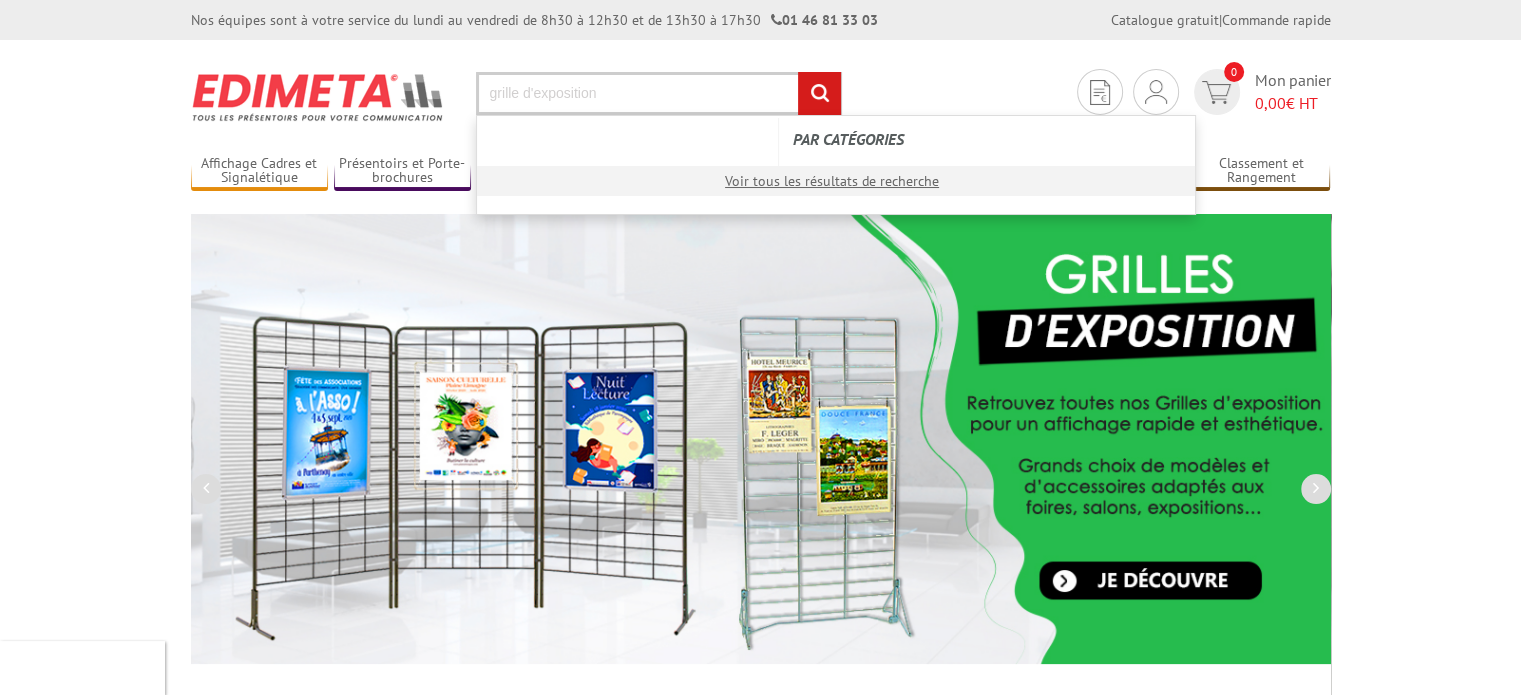 type on "grille d'exposition" 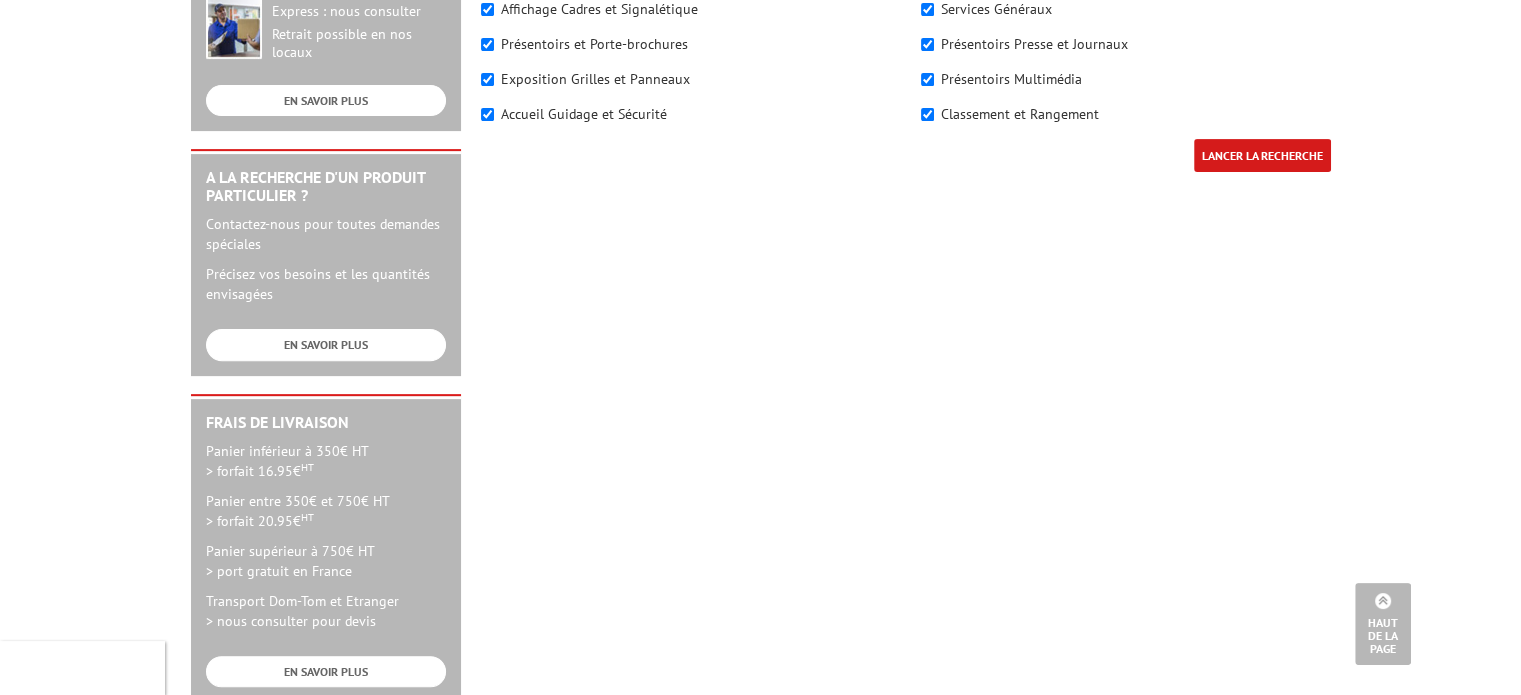 scroll, scrollTop: 300, scrollLeft: 0, axis: vertical 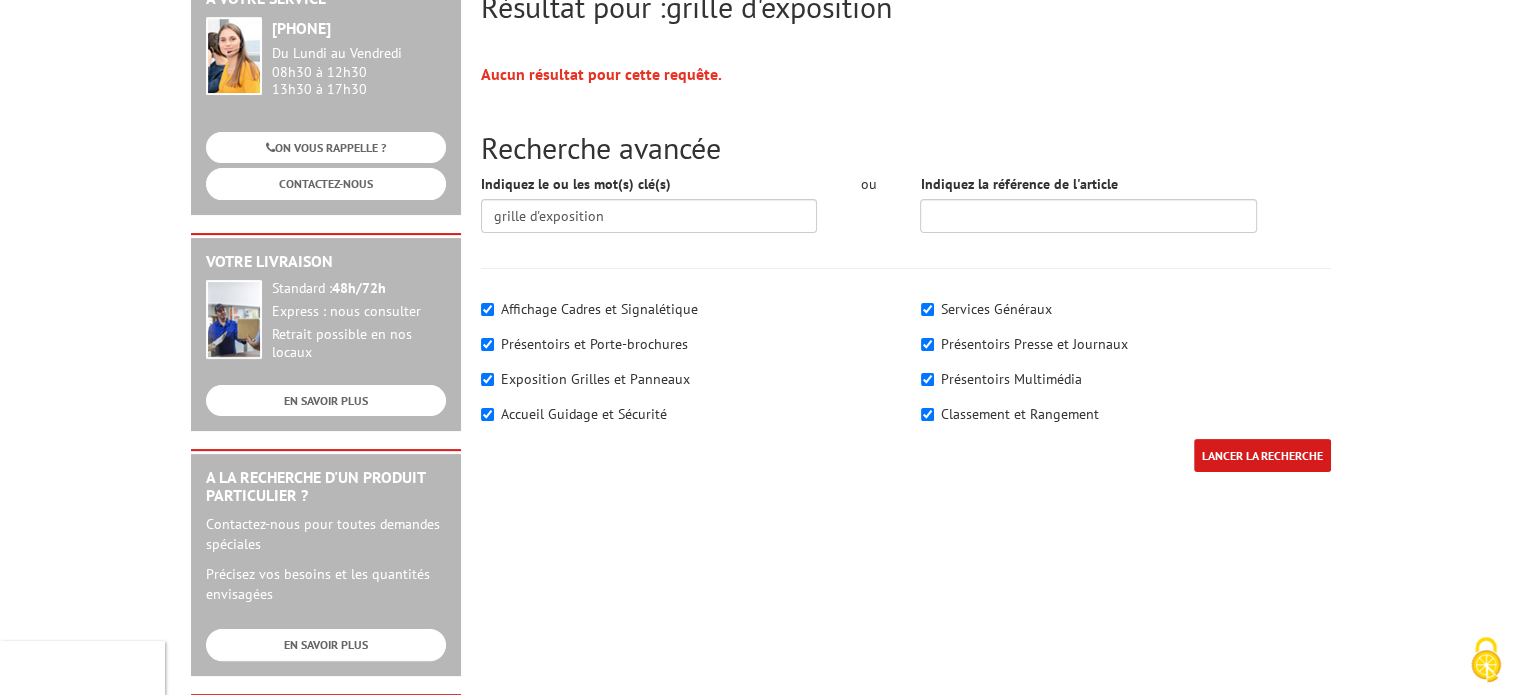 click on "LANCER LA RECHERCHE" at bounding box center (1262, 455) 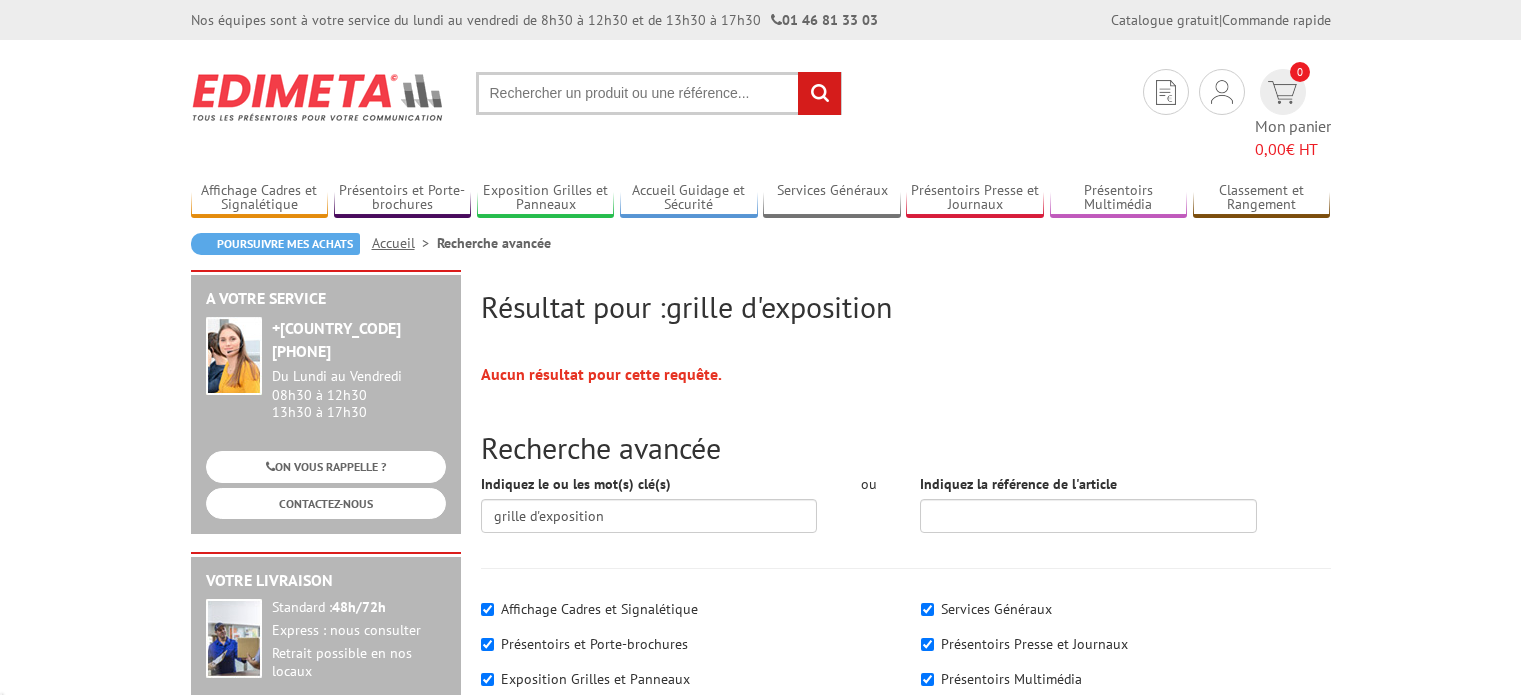 scroll, scrollTop: 300, scrollLeft: 0, axis: vertical 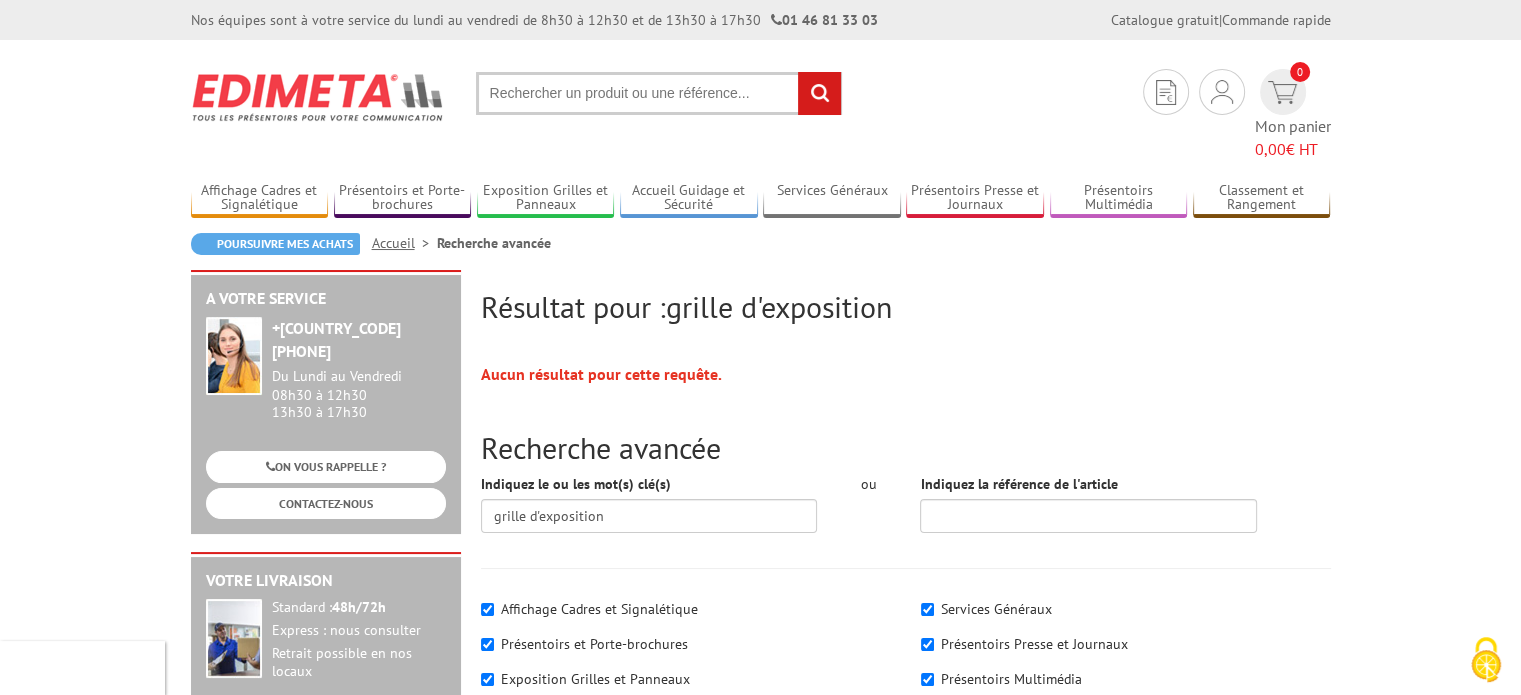 click at bounding box center [659, 93] 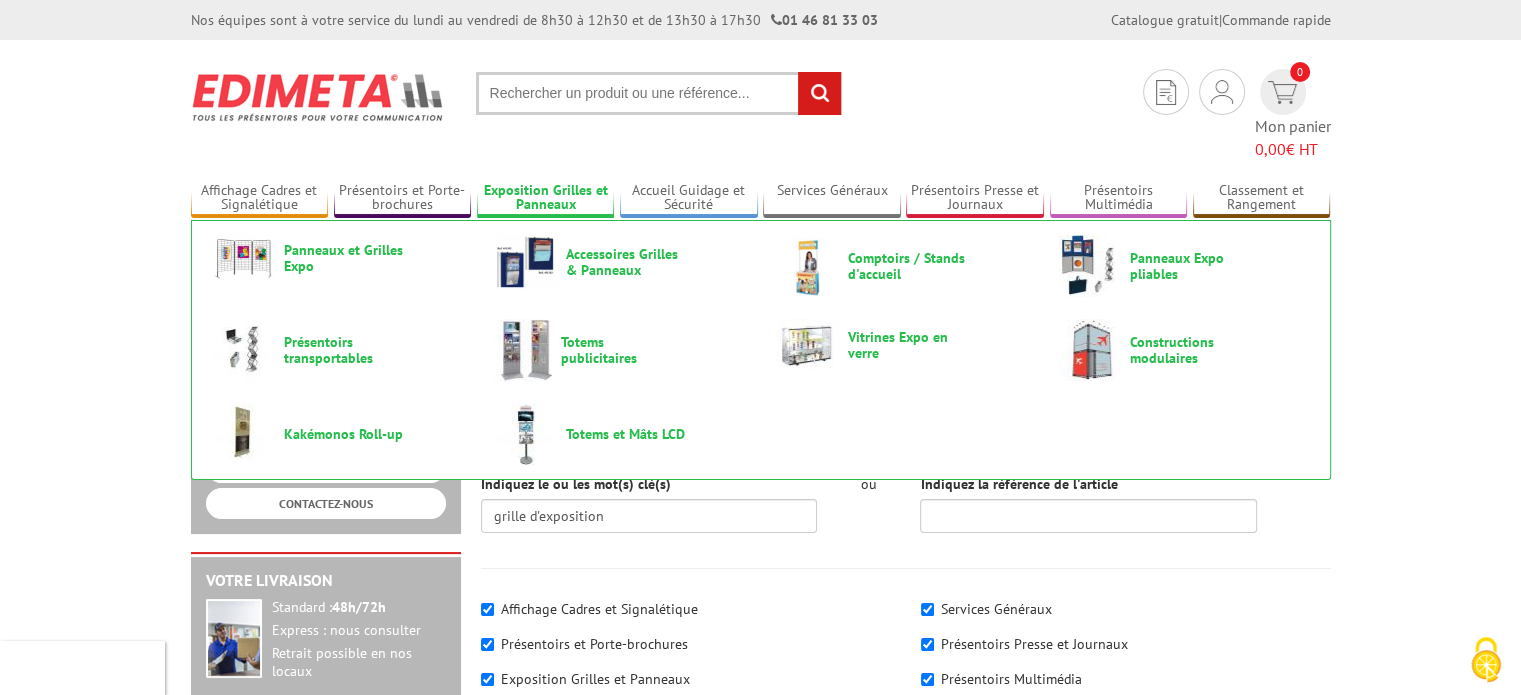 click on "Exposition Grilles et Panneaux" at bounding box center (546, 198) 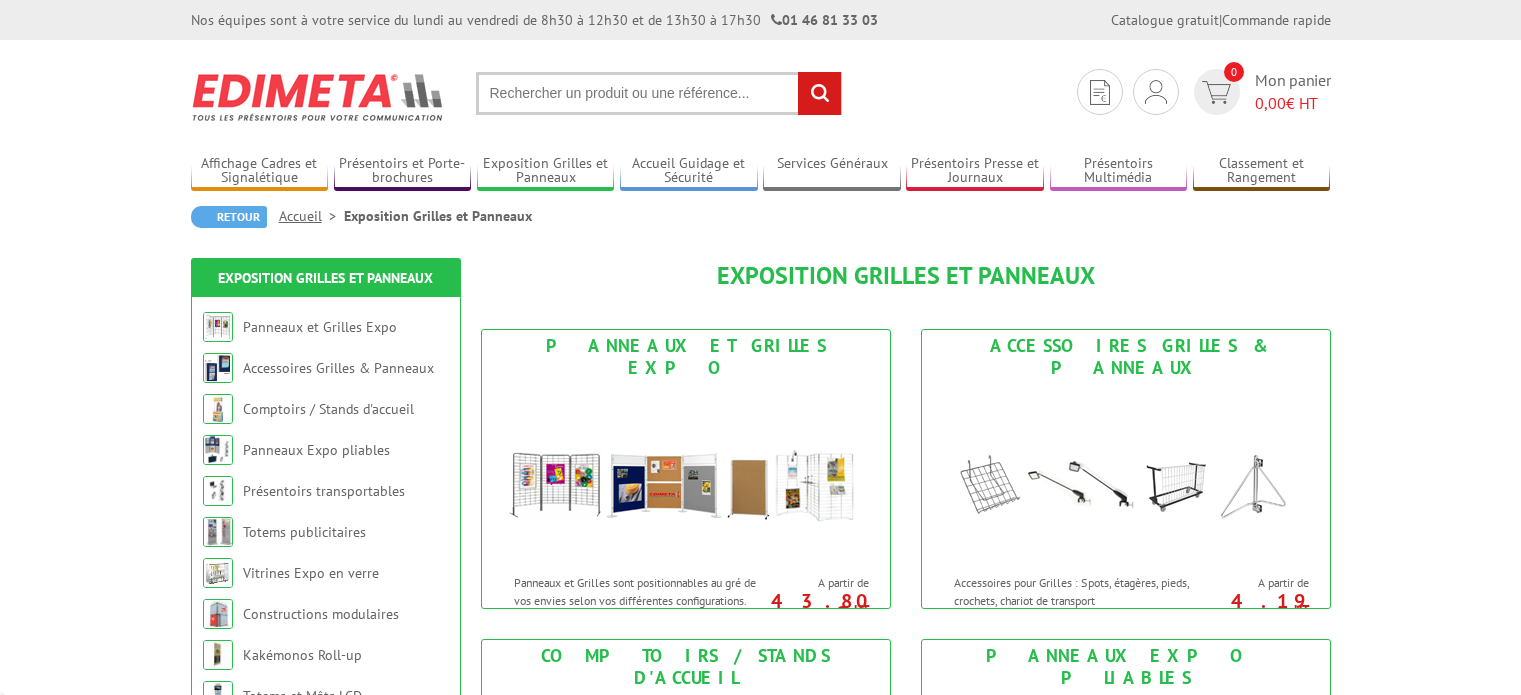 scroll, scrollTop: 0, scrollLeft: 0, axis: both 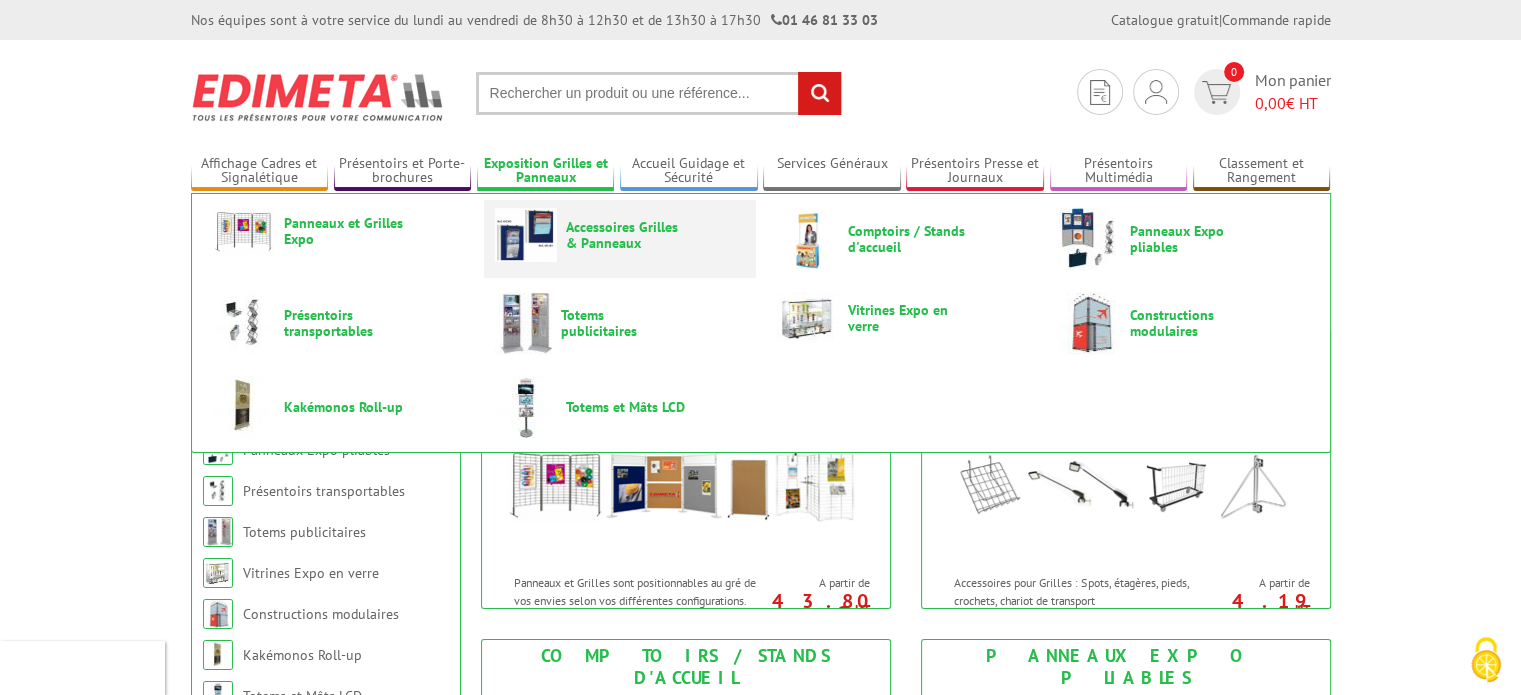 click on "Accessoires Grilles & Panneaux" at bounding box center [626, 235] 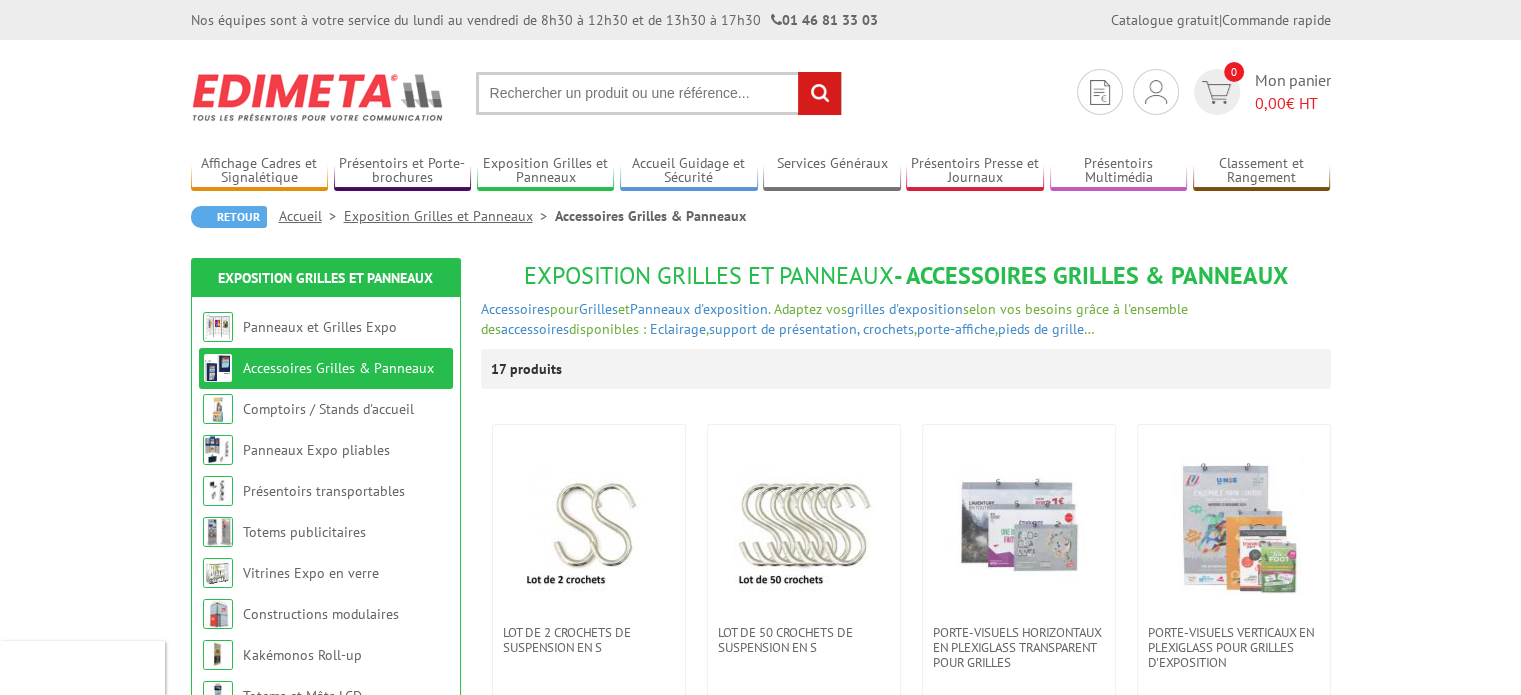 scroll, scrollTop: 100, scrollLeft: 0, axis: vertical 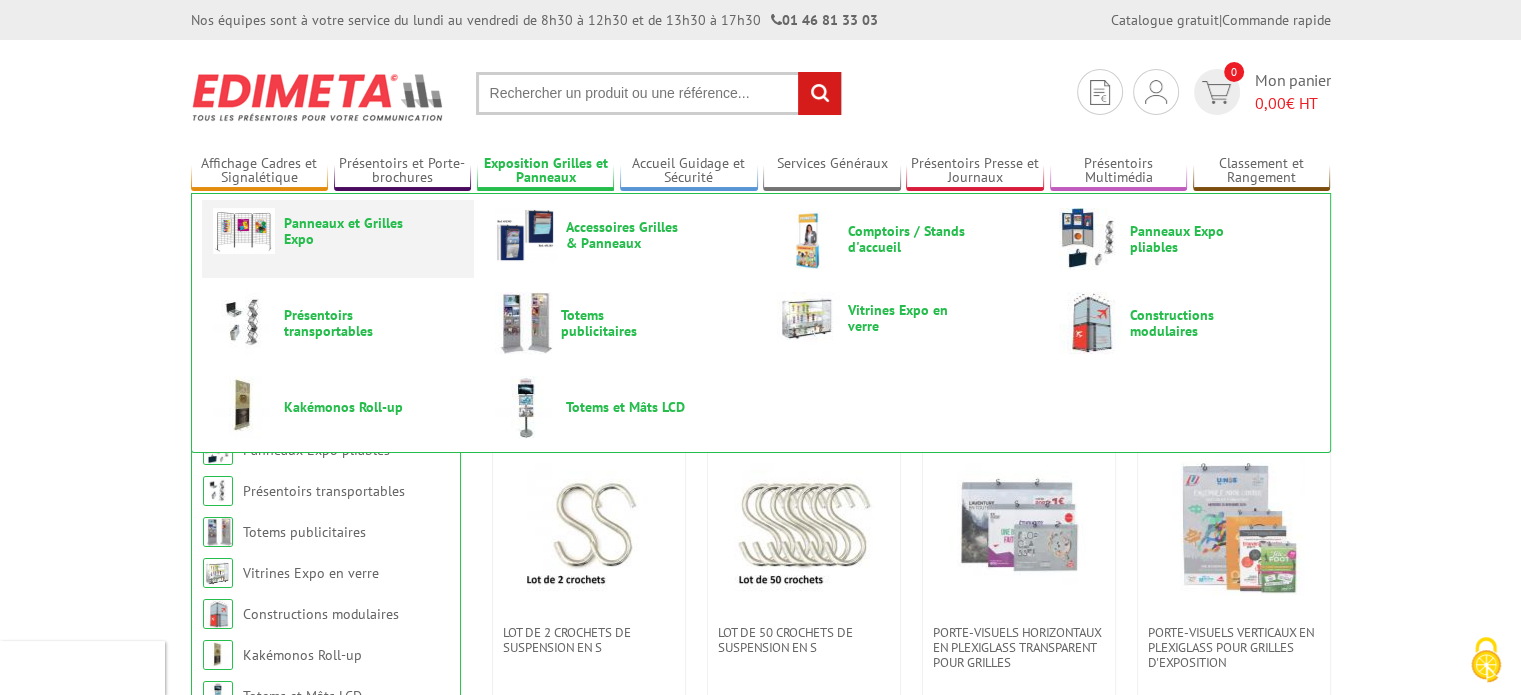 click on "Panneaux et Grilles Expo" at bounding box center [344, 231] 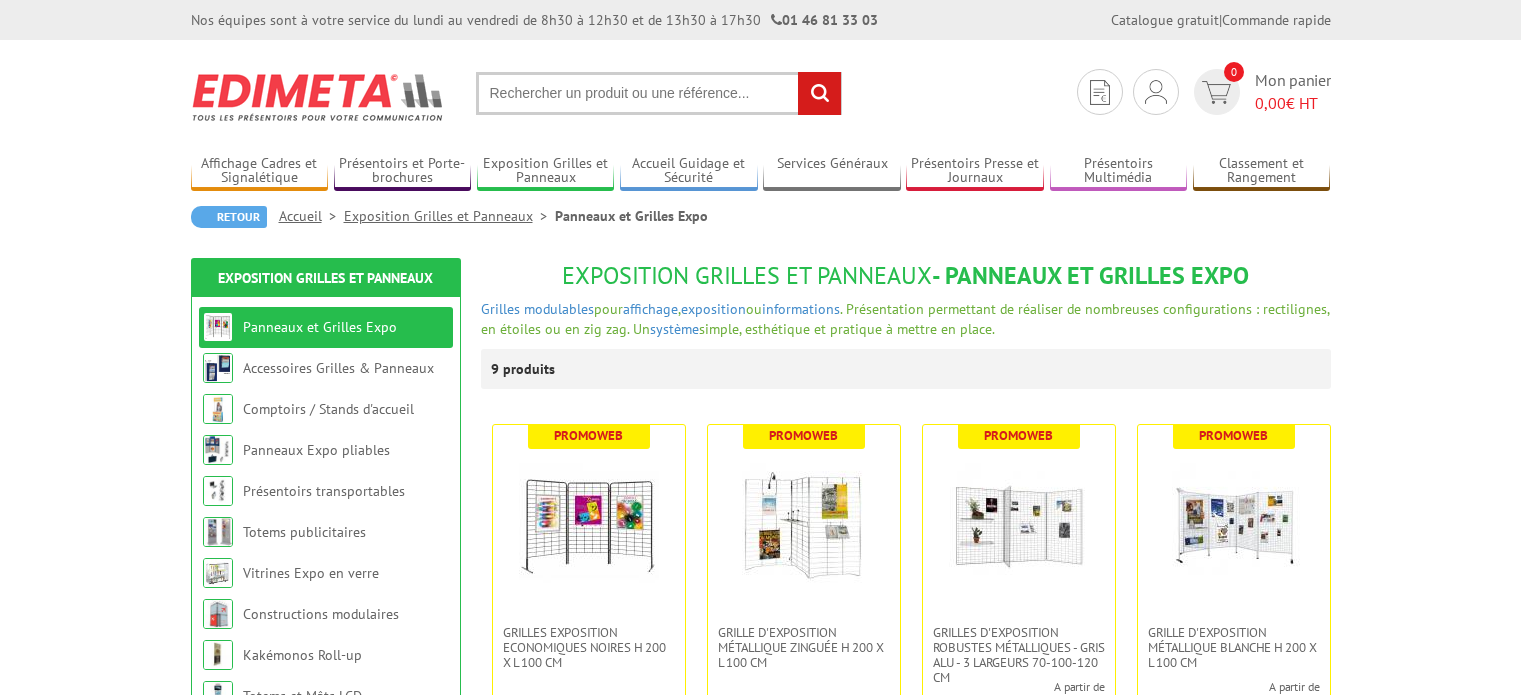 scroll, scrollTop: 0, scrollLeft: 0, axis: both 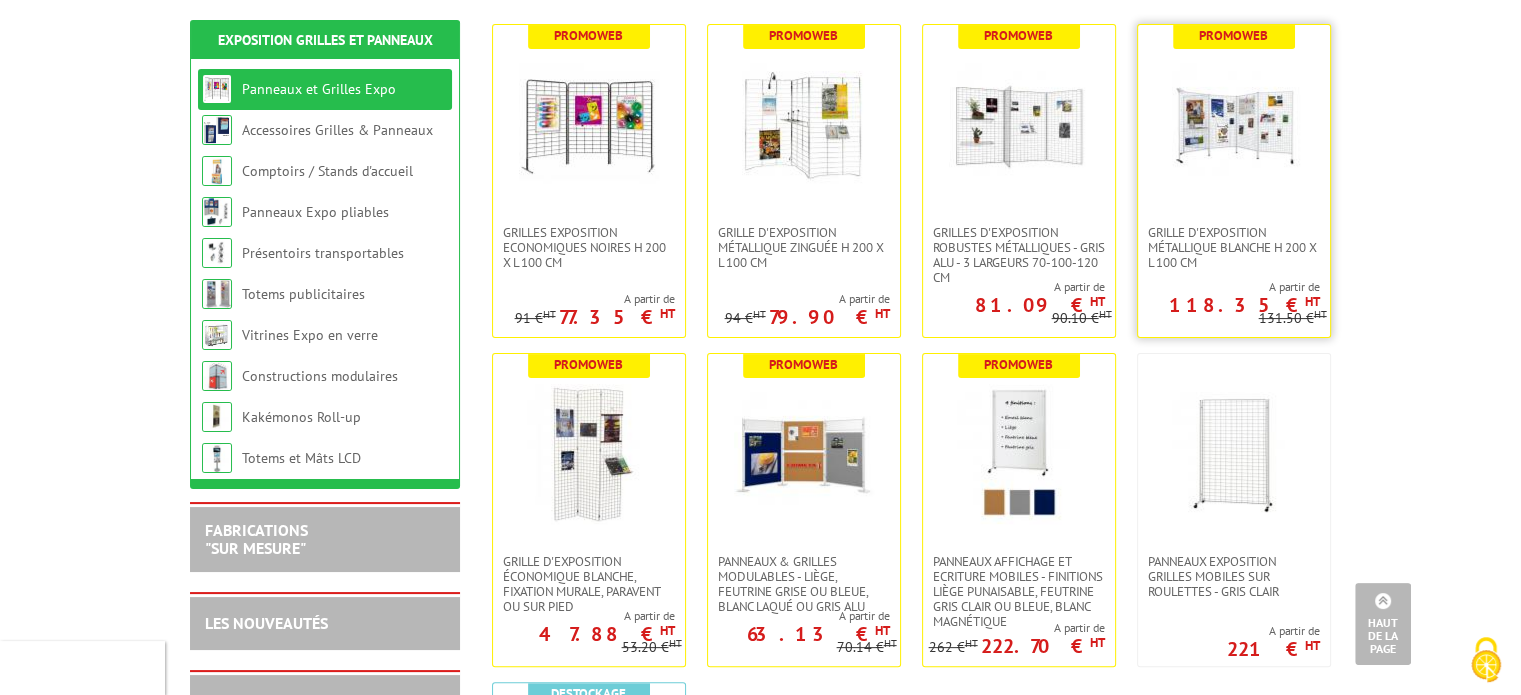 click at bounding box center (1234, 125) 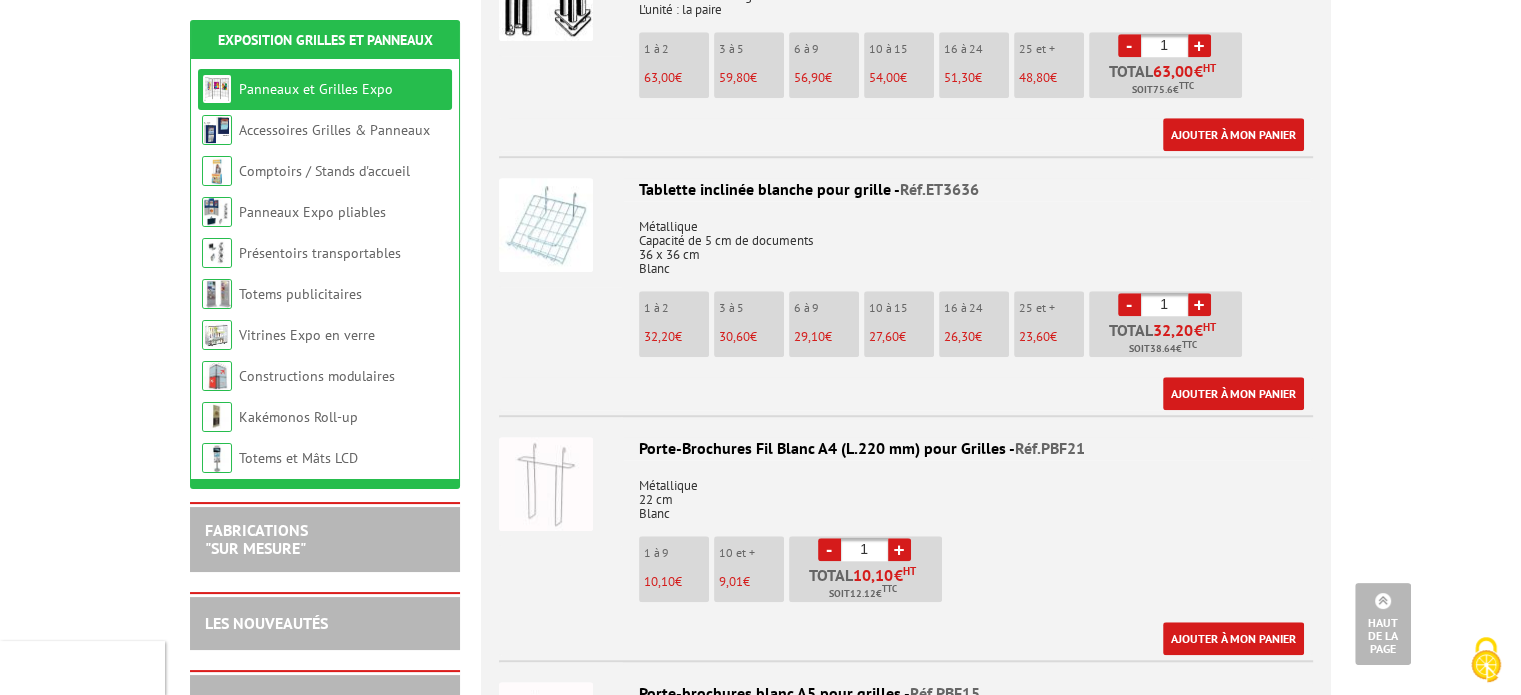 scroll, scrollTop: 1999, scrollLeft: 0, axis: vertical 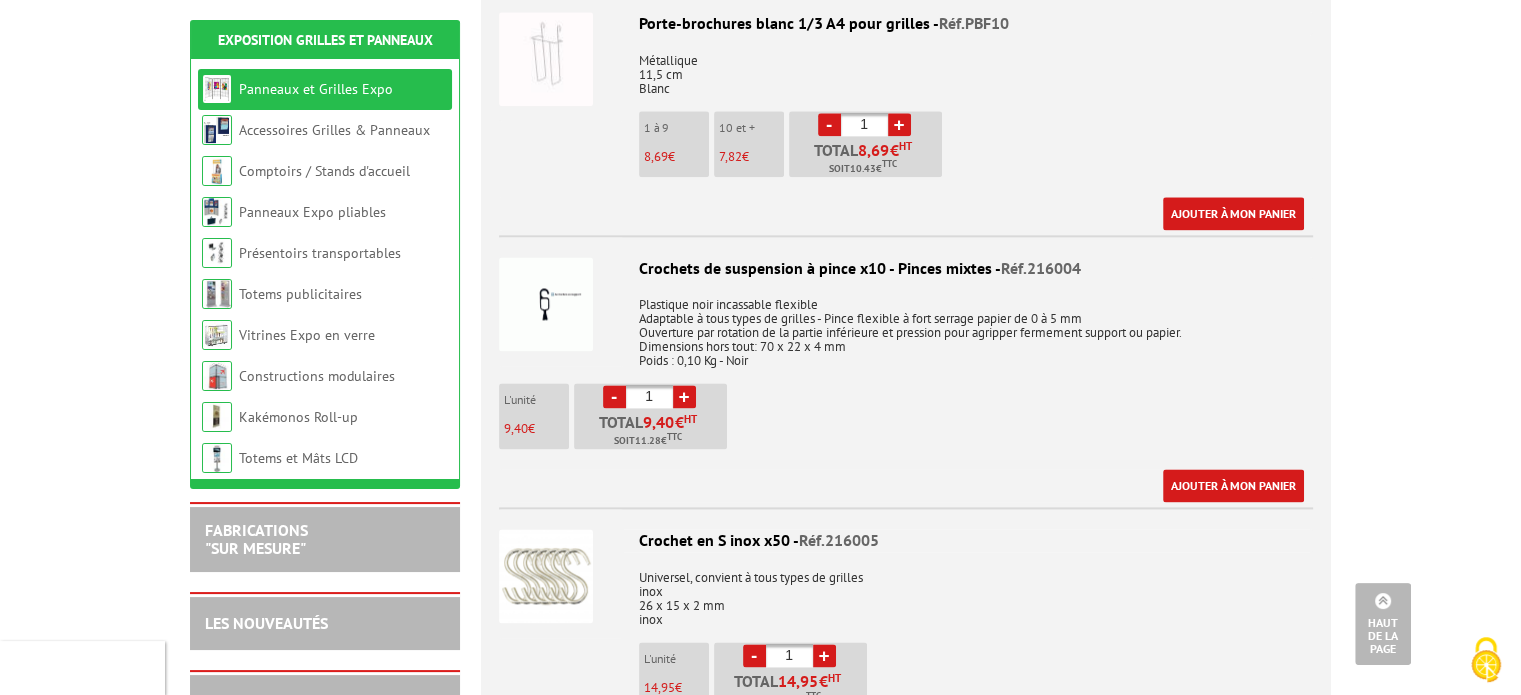 click at bounding box center (546, 304) 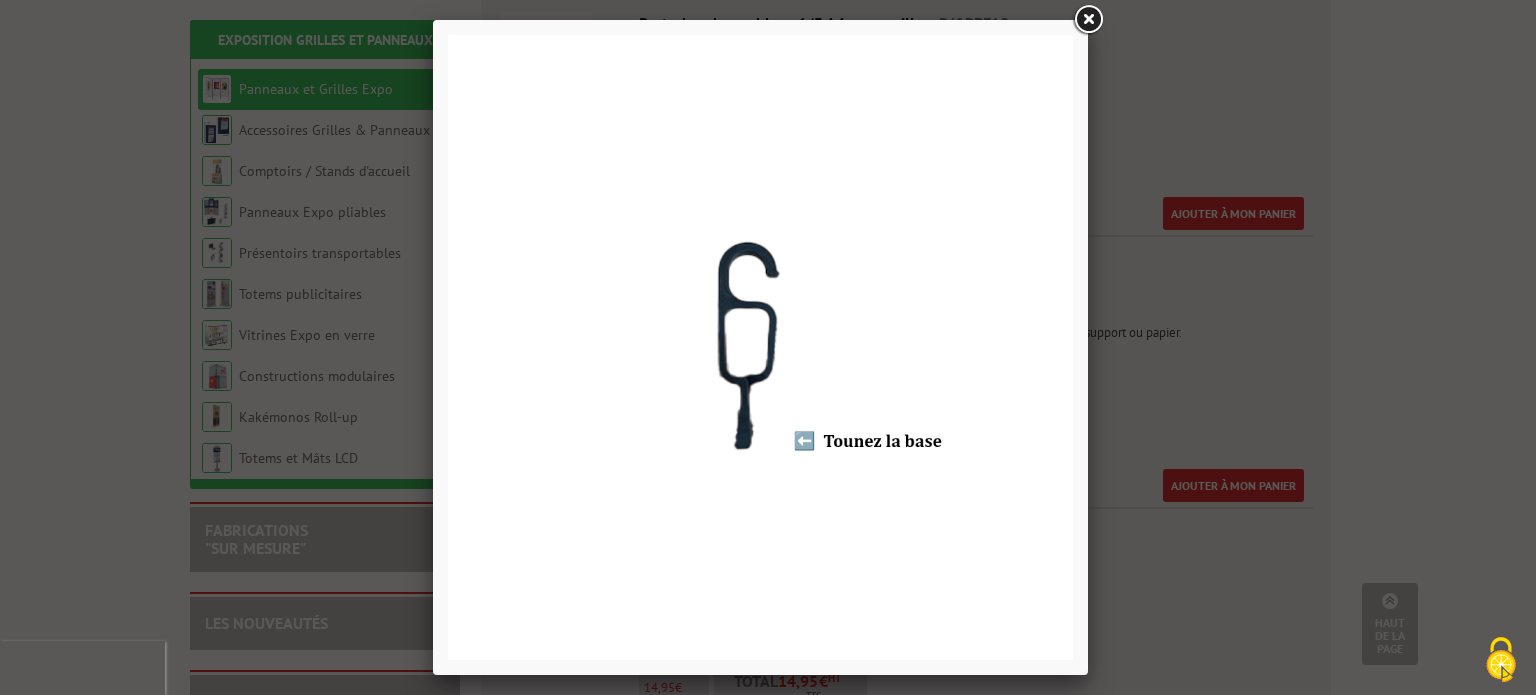 click at bounding box center (760, 347) 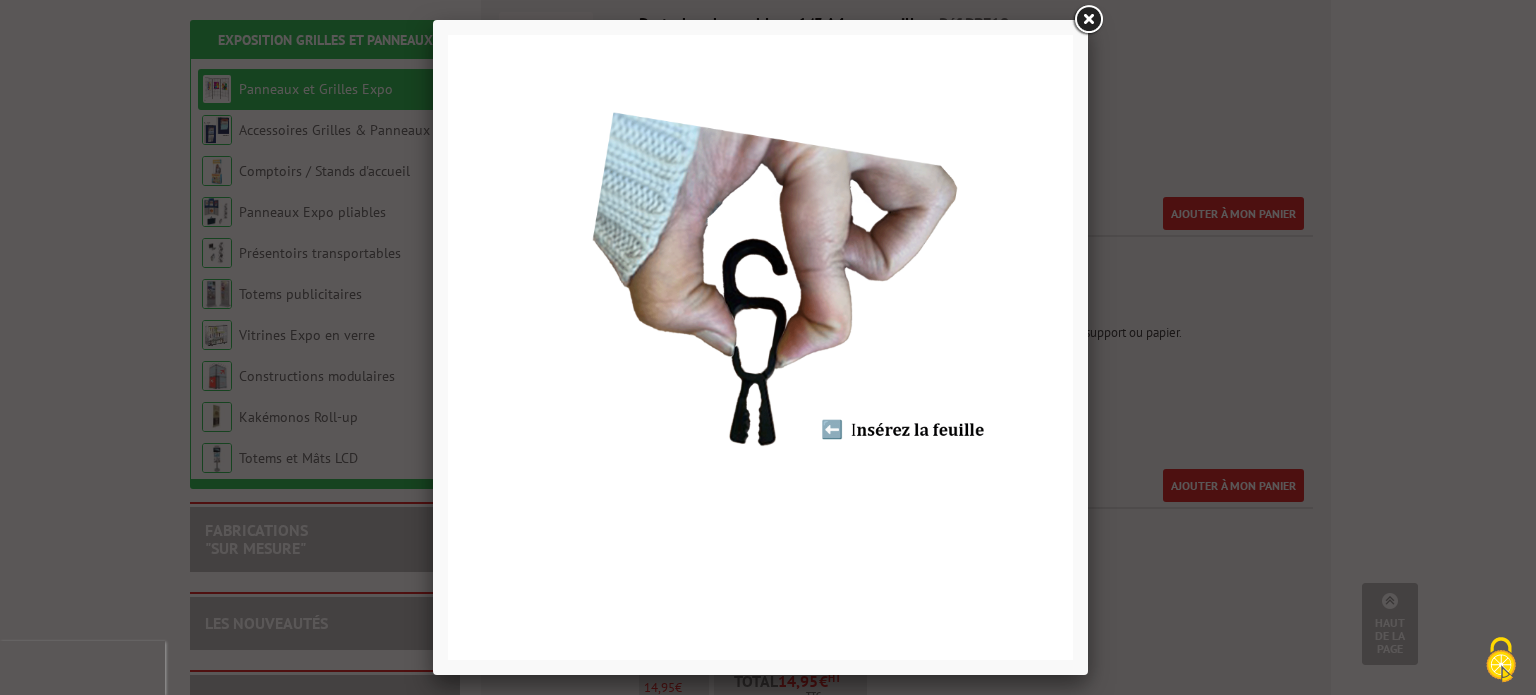 click at bounding box center (760, 347) 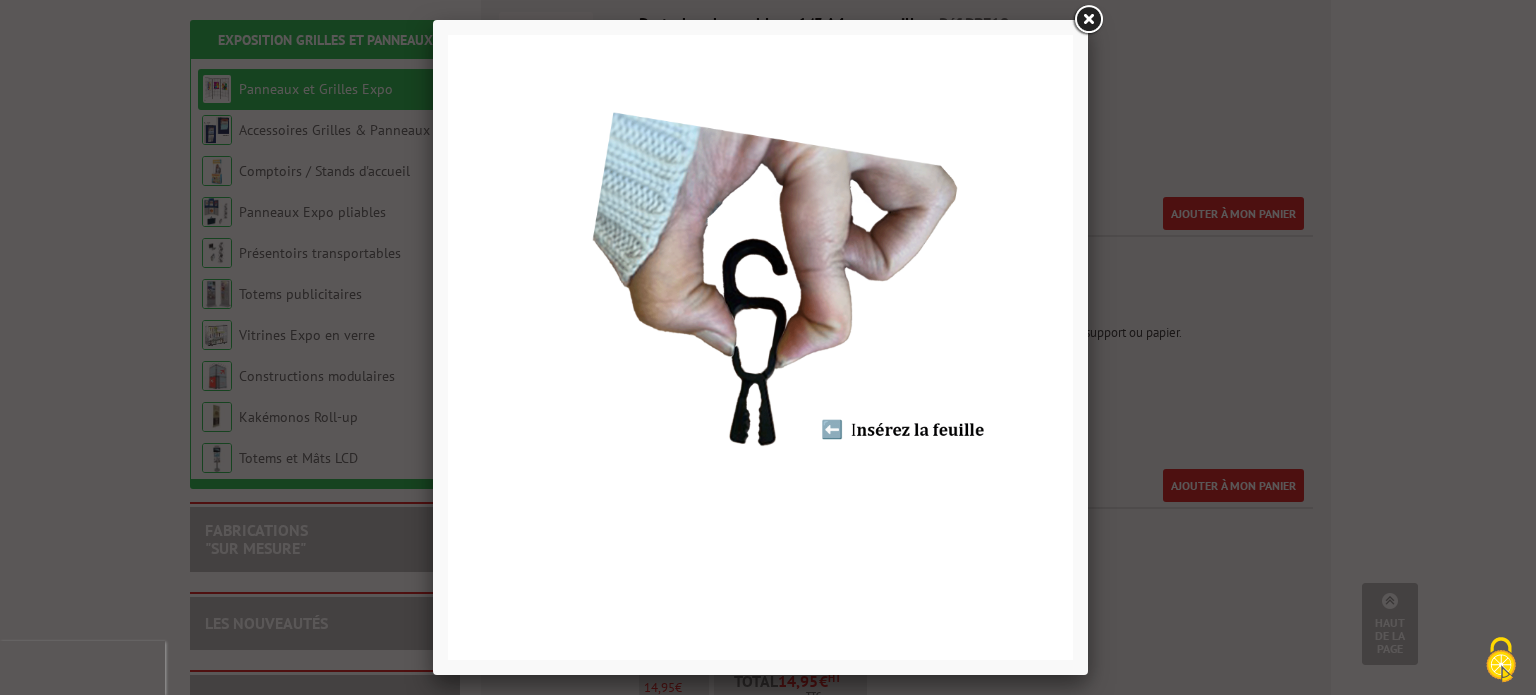 click at bounding box center [1088, 20] 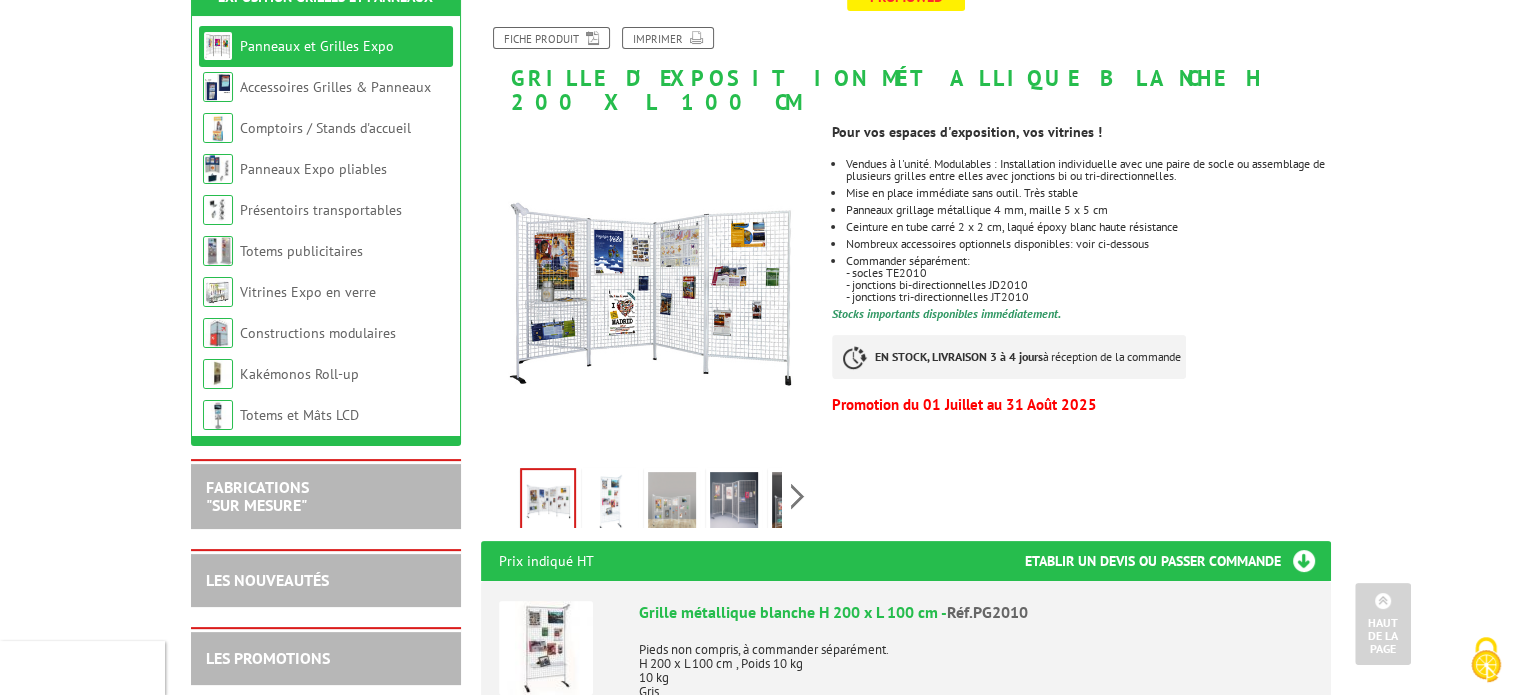 scroll, scrollTop: 229, scrollLeft: 0, axis: vertical 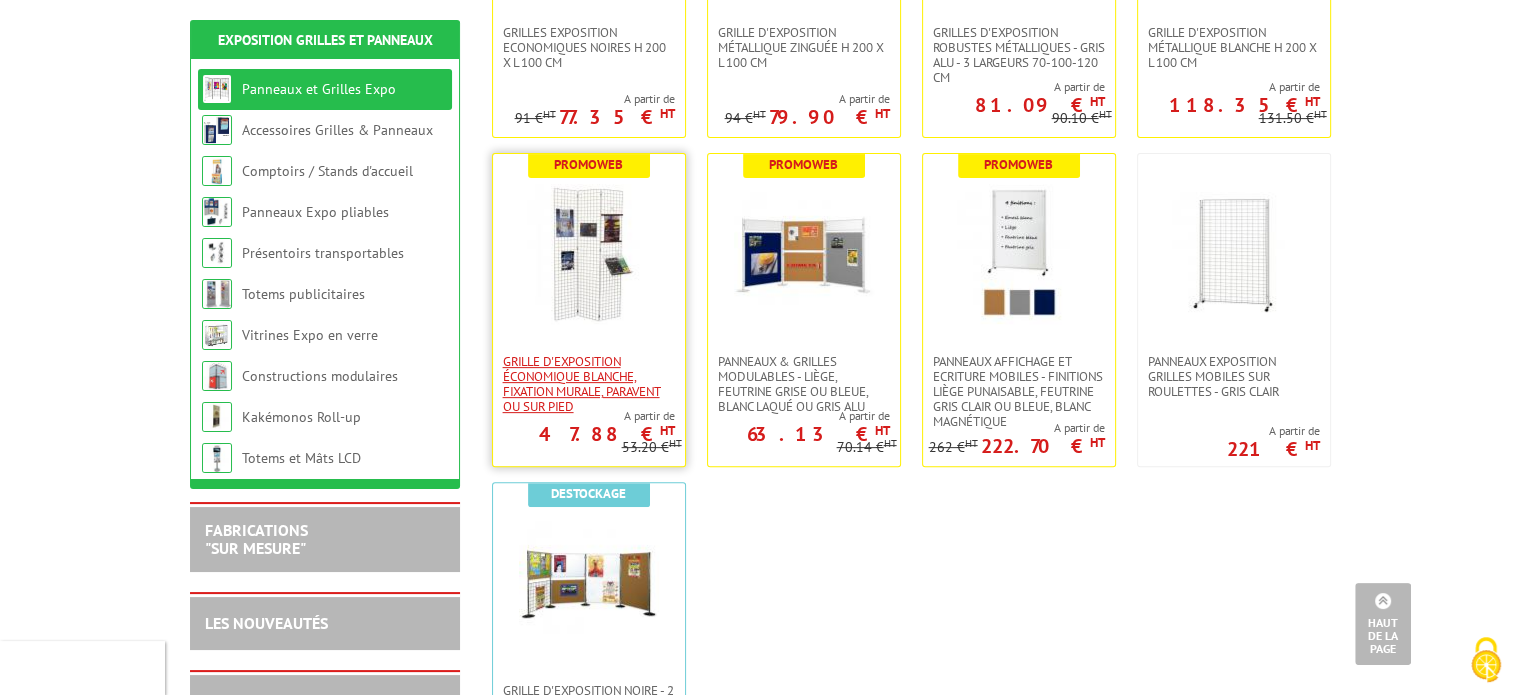 click on "Grille d'exposition économique blanche, fixation murale, paravent ou sur pied" at bounding box center (589, 384) 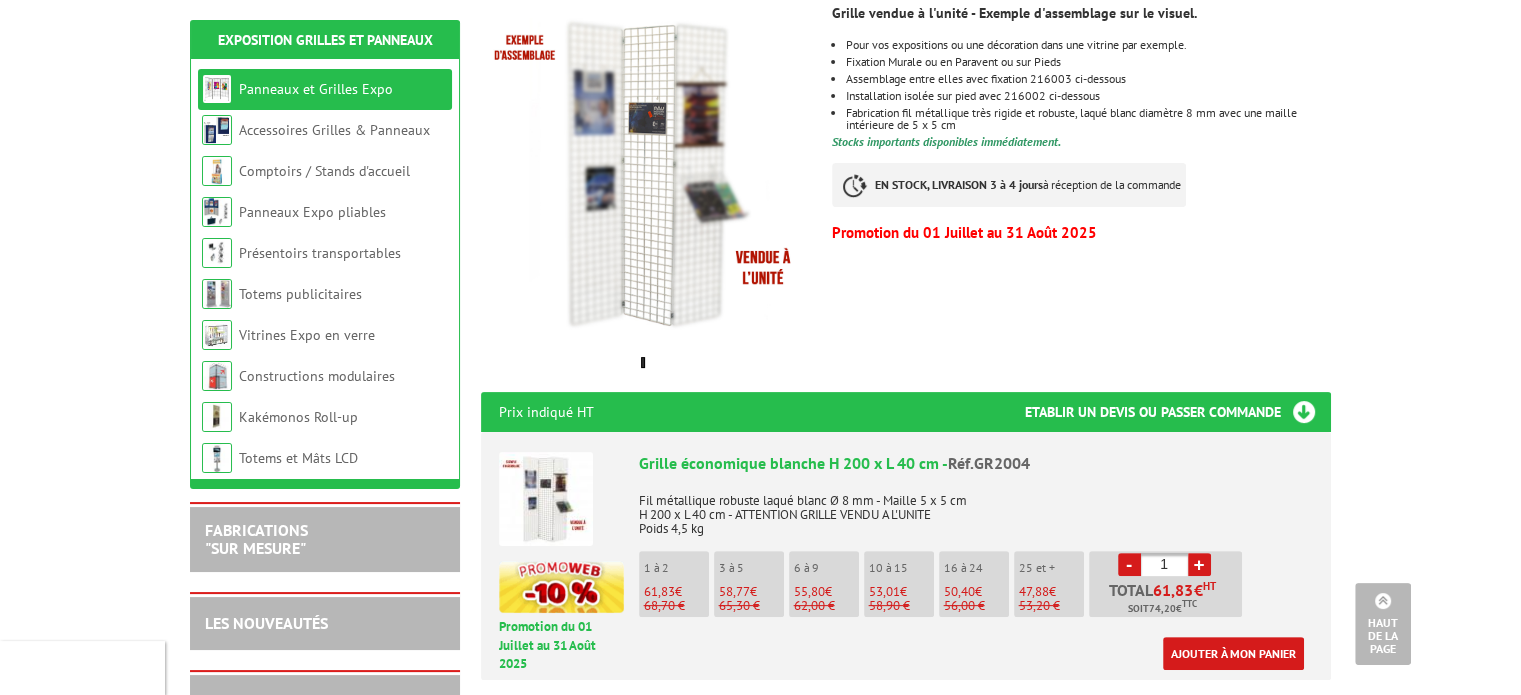 scroll, scrollTop: 500, scrollLeft: 0, axis: vertical 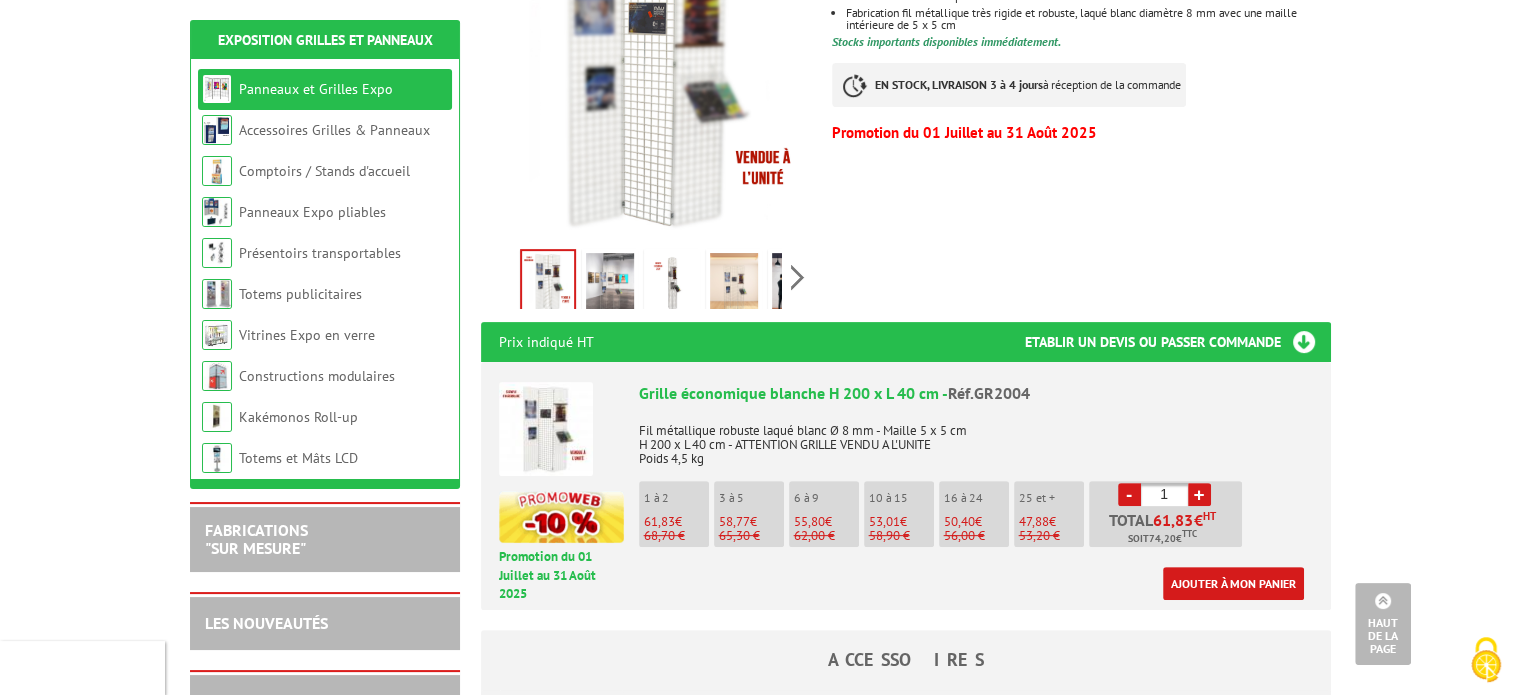 click on "1 à 2
61,83  €
68,70 €" at bounding box center (674, 514) 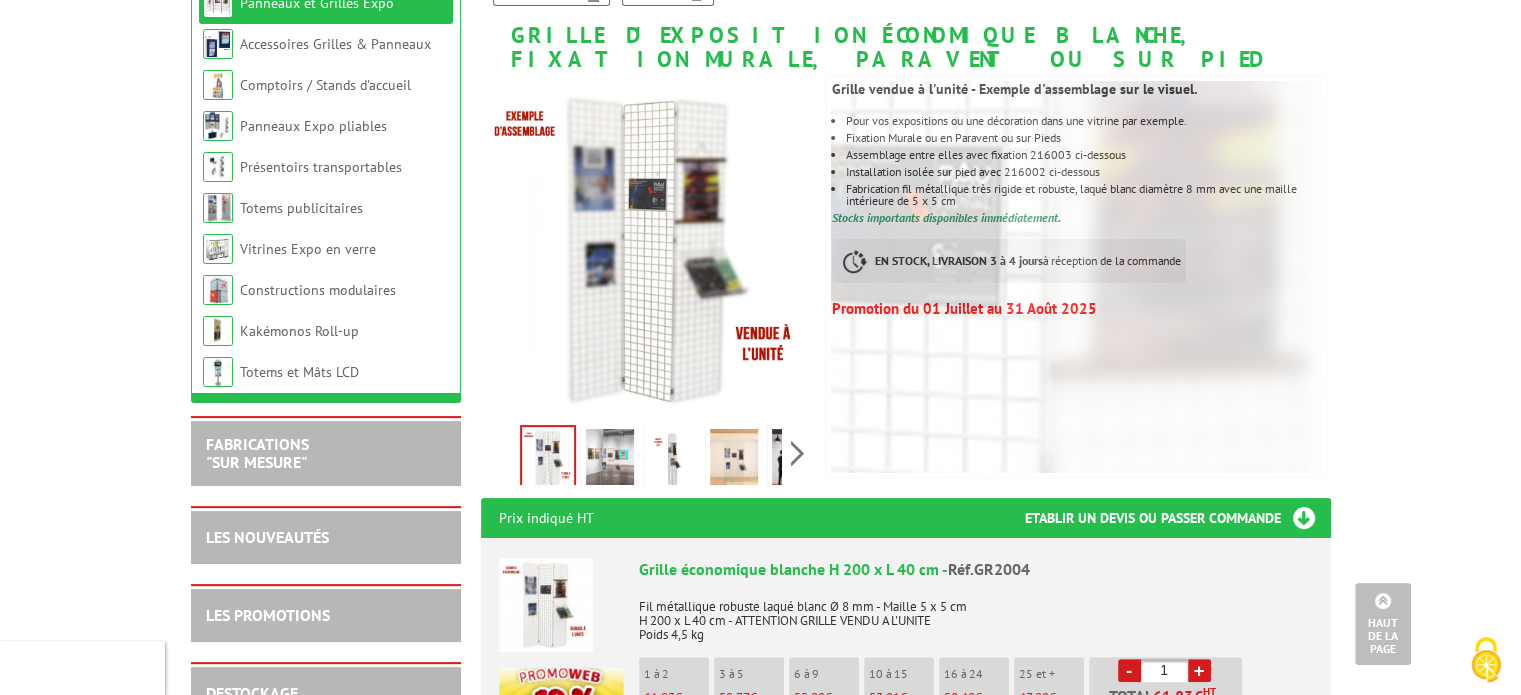 scroll, scrollTop: 100, scrollLeft: 0, axis: vertical 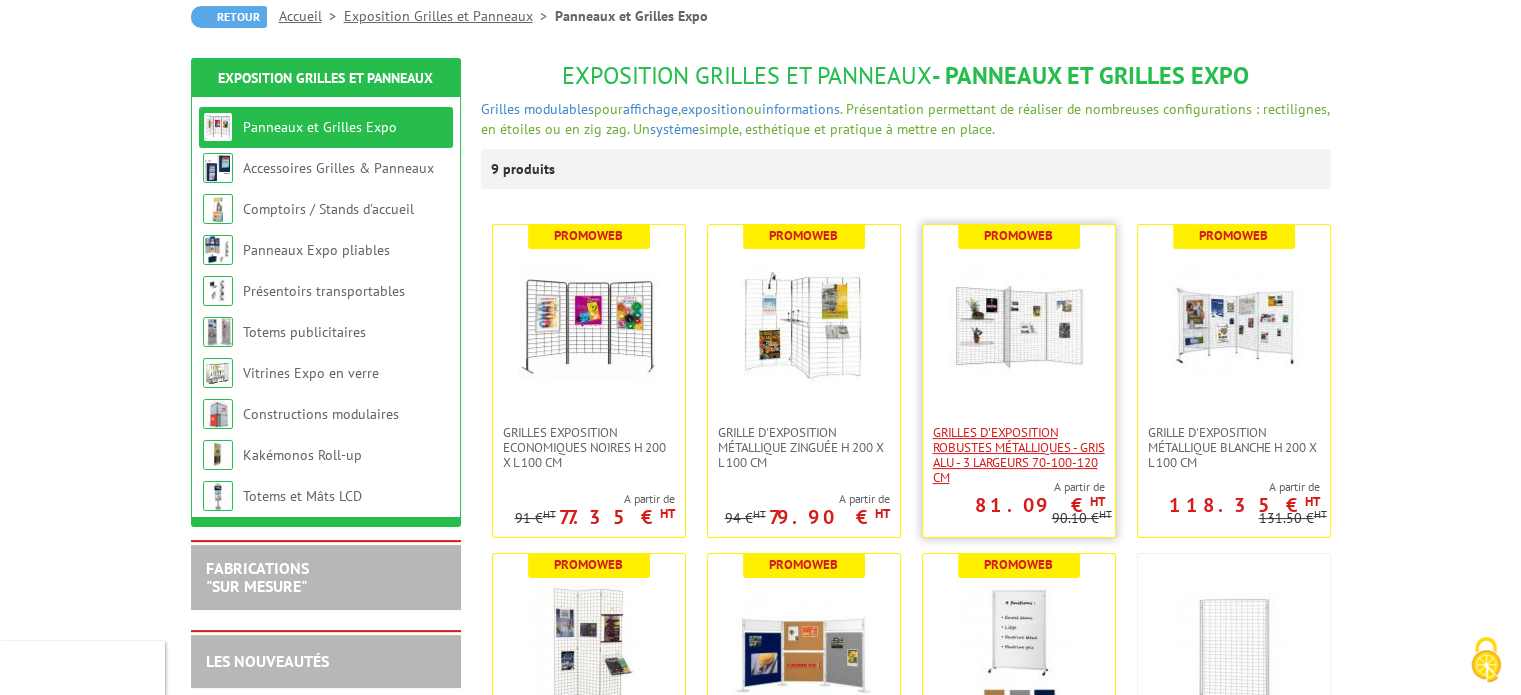 click on "Grilles d'exposition robustes métalliques - gris alu - 3 largeurs 70-100-120 cm" at bounding box center [1019, 455] 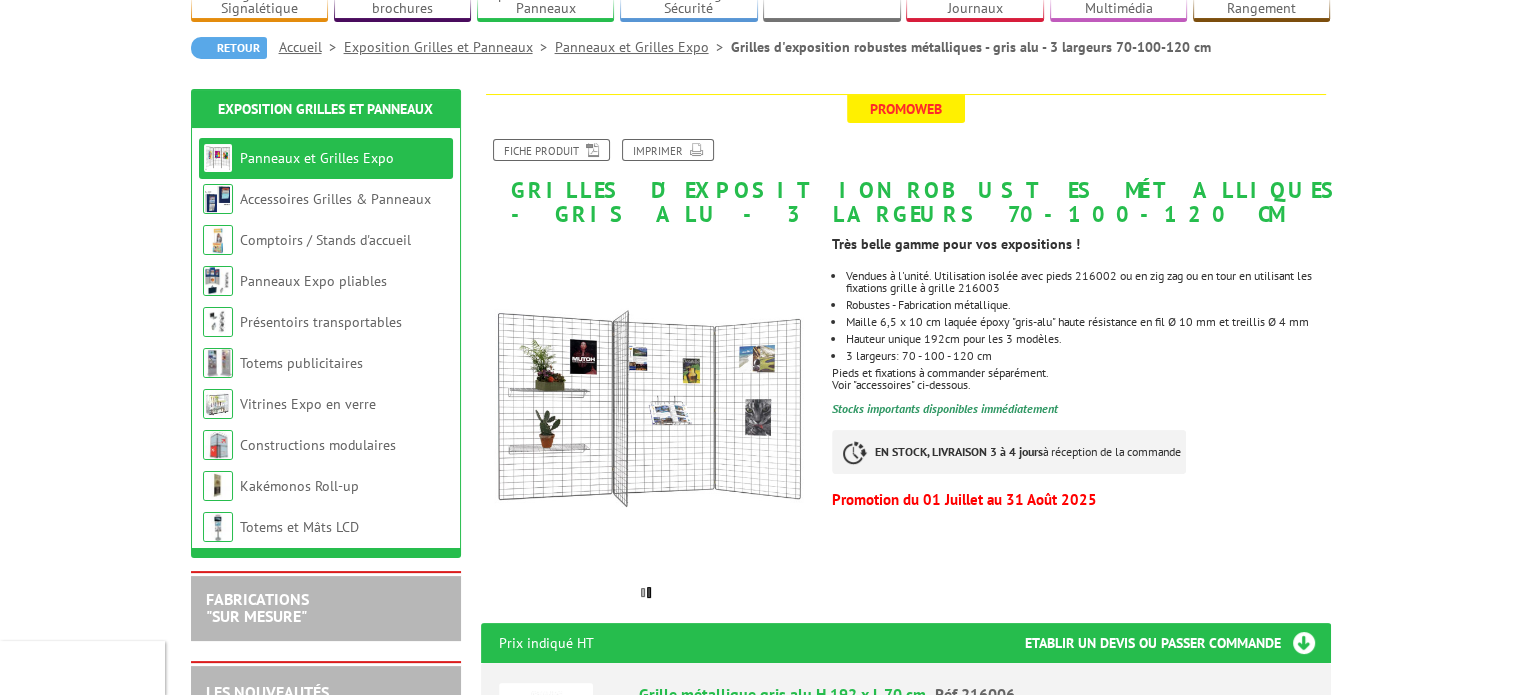 scroll, scrollTop: 200, scrollLeft: 0, axis: vertical 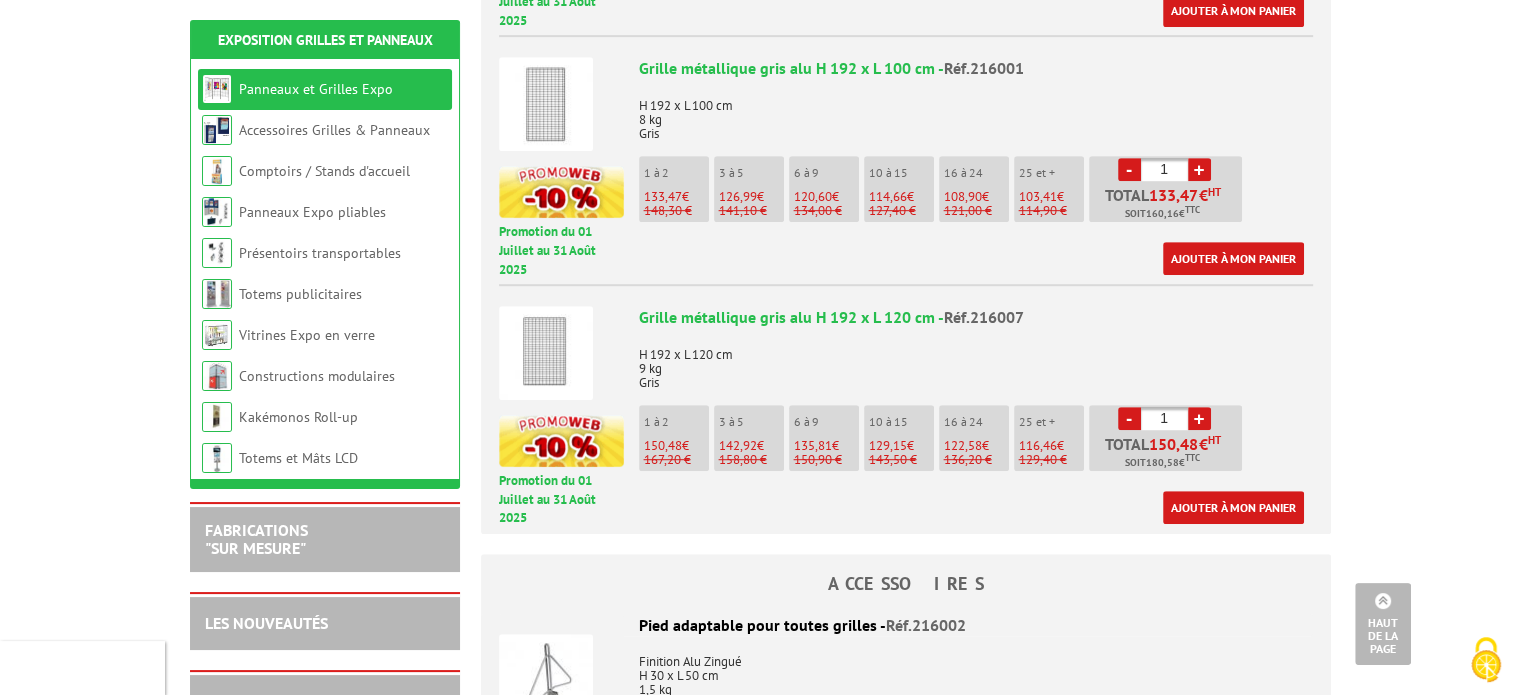click on "150,48" at bounding box center (663, 445) 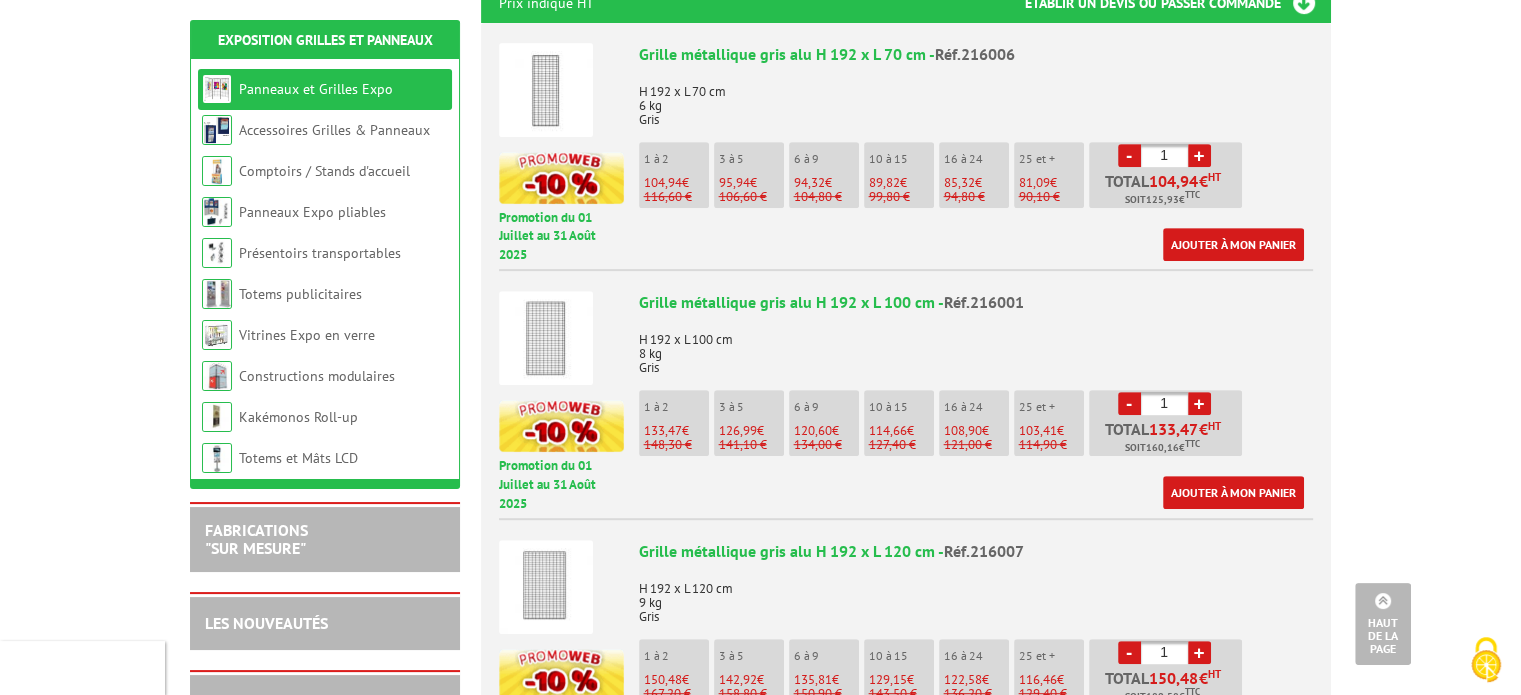 scroll, scrollTop: 700, scrollLeft: 0, axis: vertical 